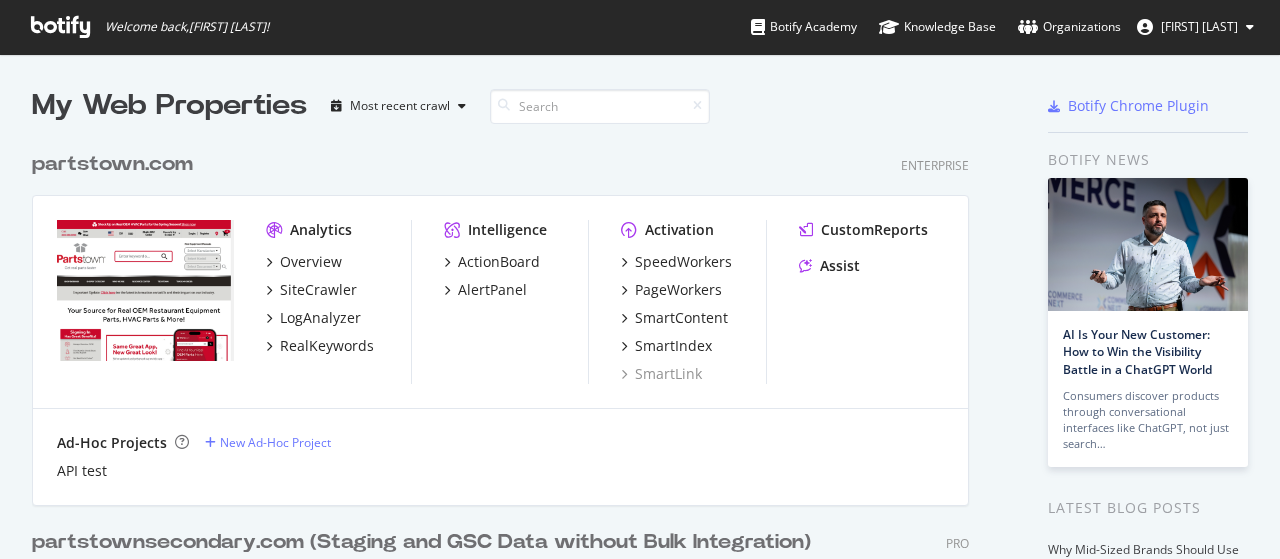 scroll, scrollTop: 0, scrollLeft: 0, axis: both 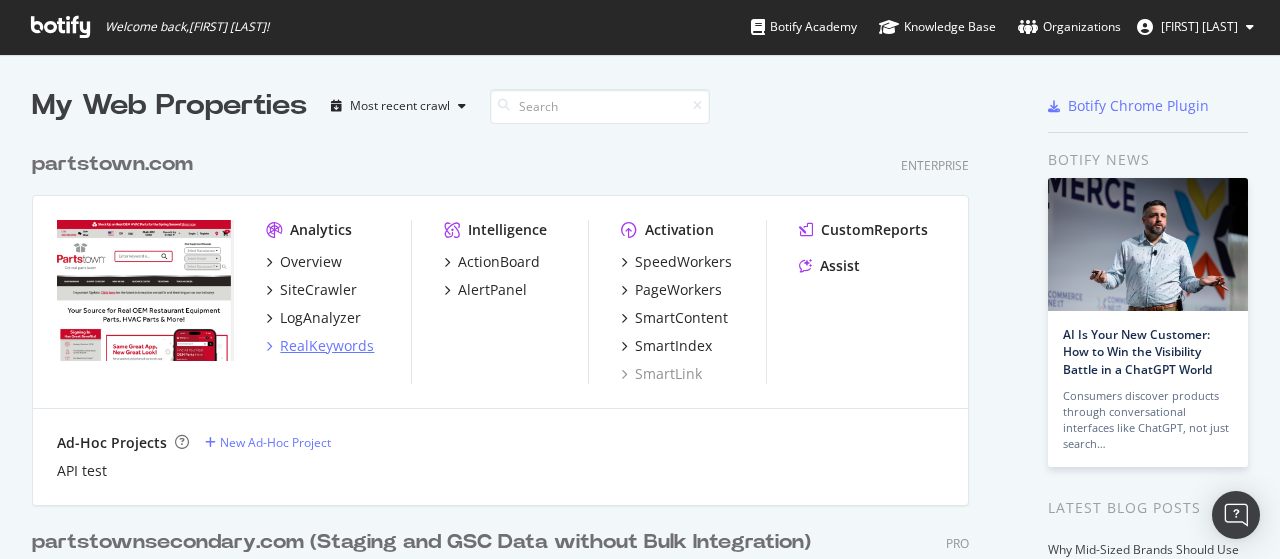 click on "RealKeywords" at bounding box center (327, 346) 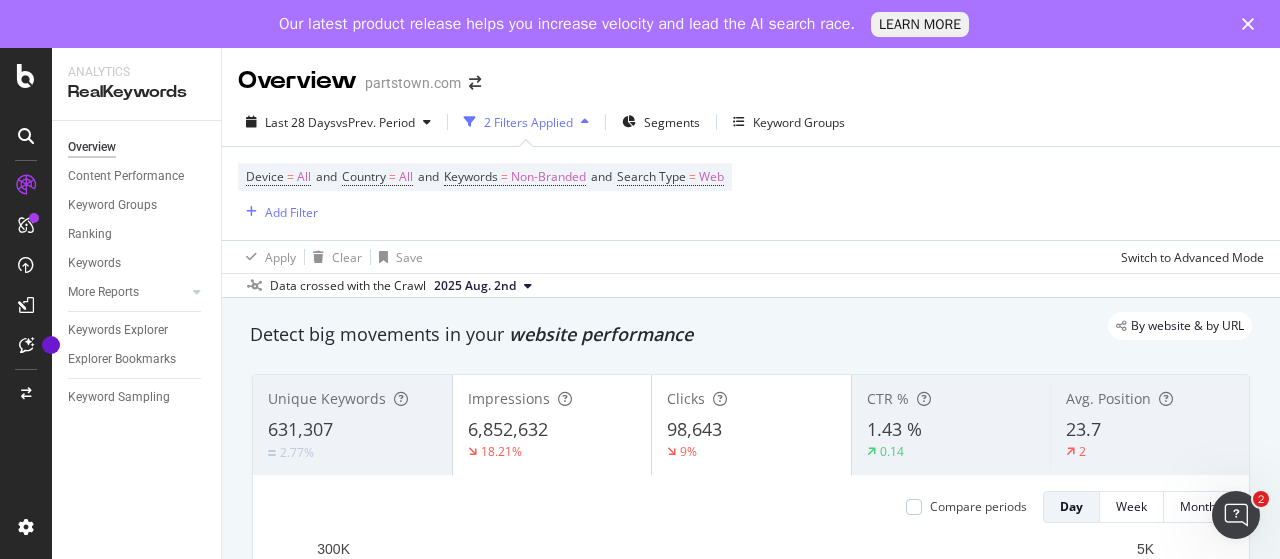 scroll, scrollTop: 0, scrollLeft: 0, axis: both 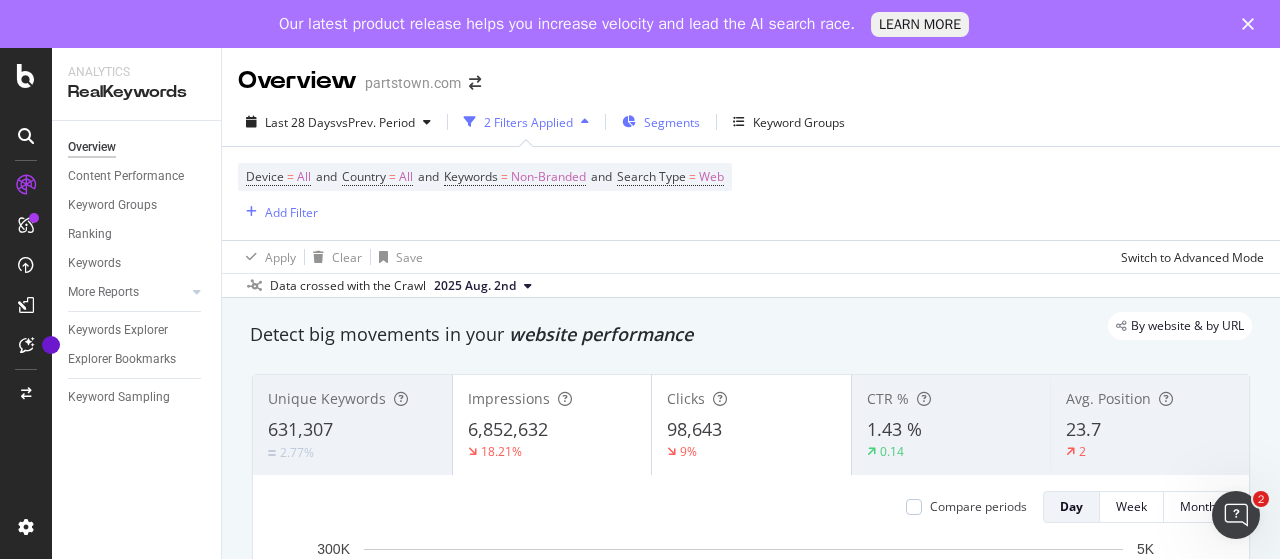 click on "Segments" at bounding box center [672, 122] 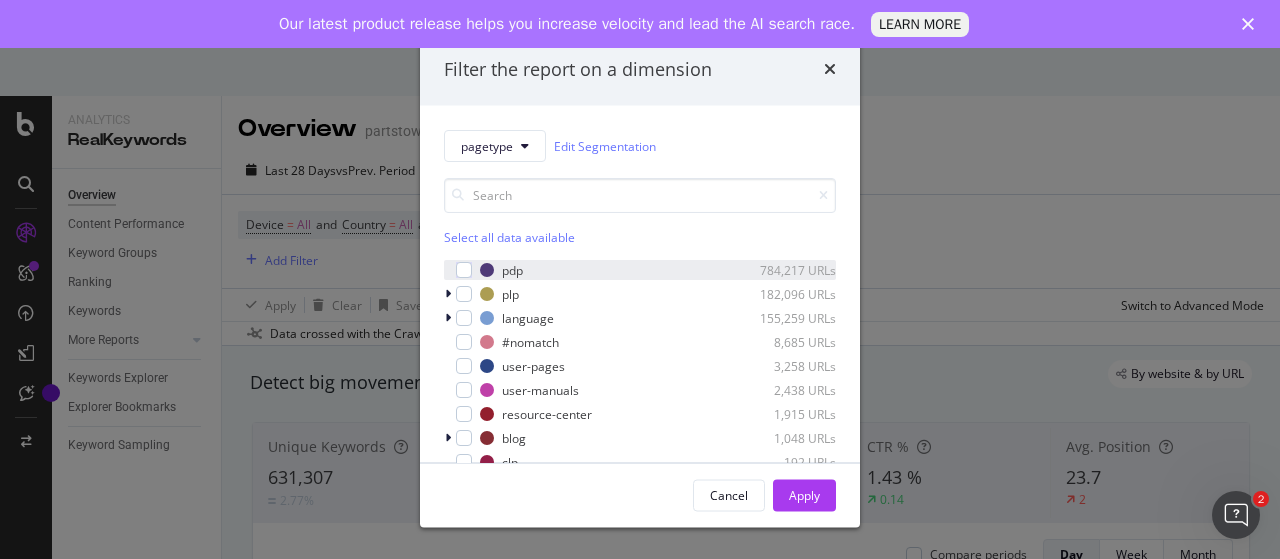 click on "pdp 784,217 URLs" at bounding box center [640, 270] 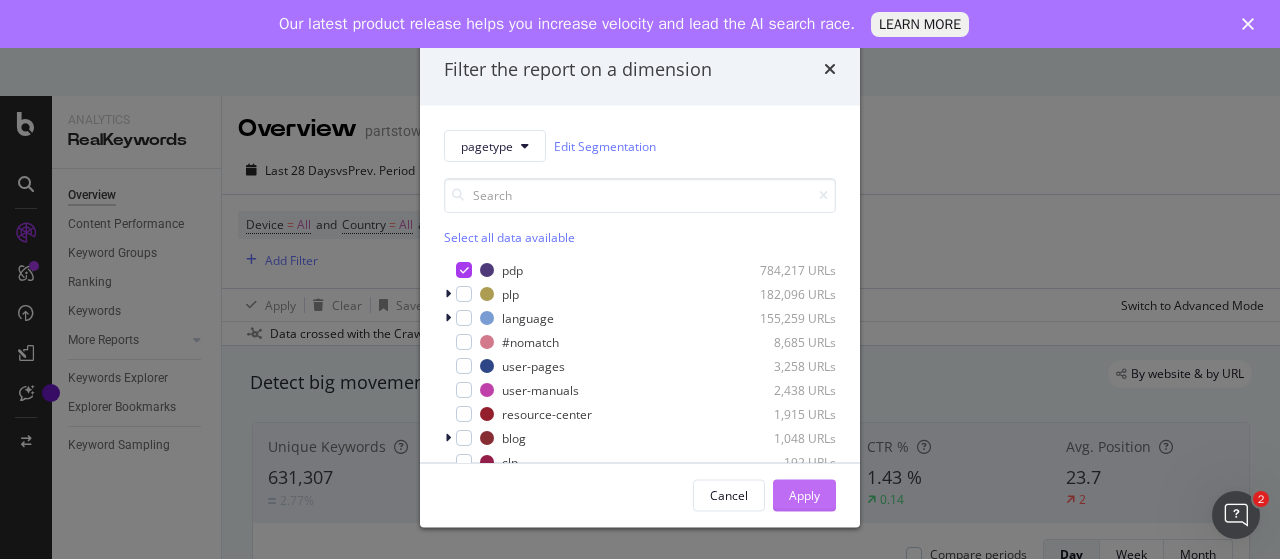 click on "Apply" at bounding box center (804, 494) 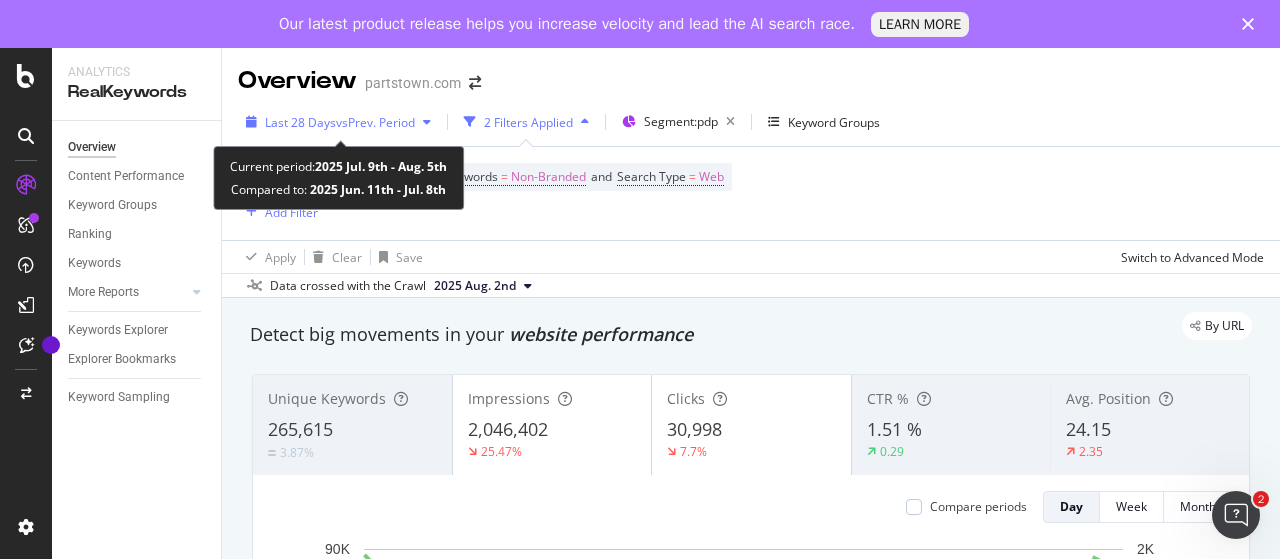 click on "vs  Prev. Period" at bounding box center (375, 122) 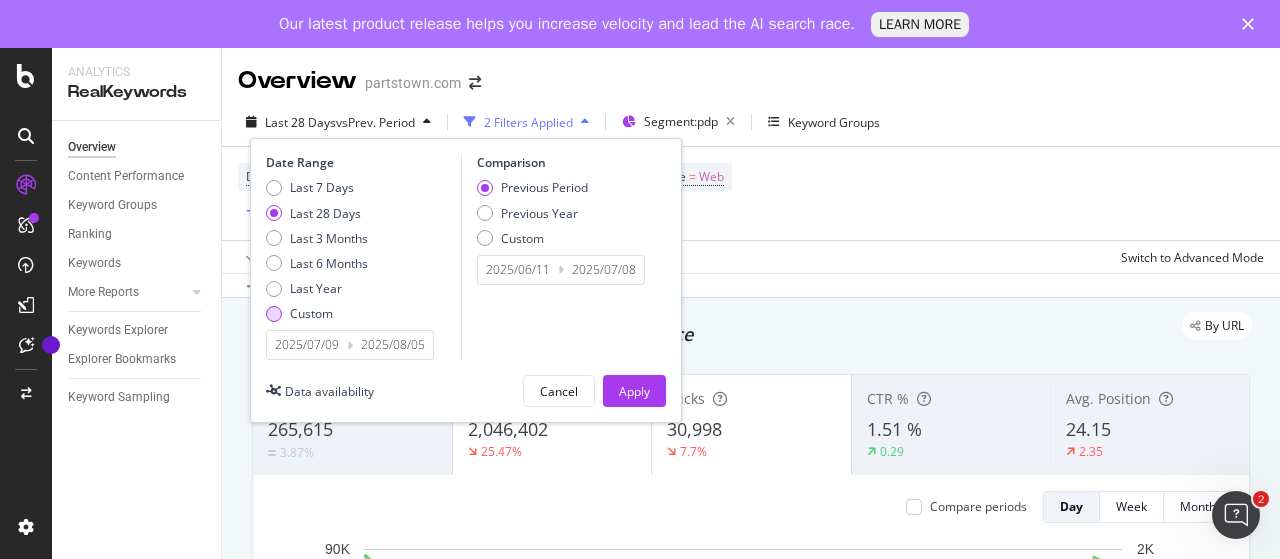 click on "Custom" at bounding box center [311, 313] 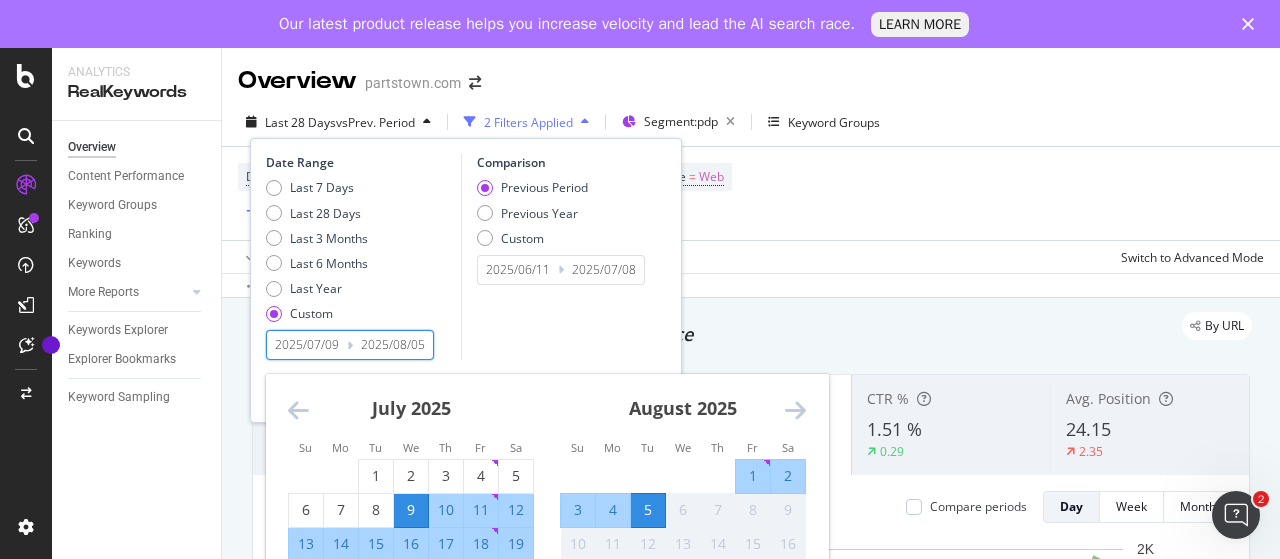 click on "2025/07/09" at bounding box center [307, 345] 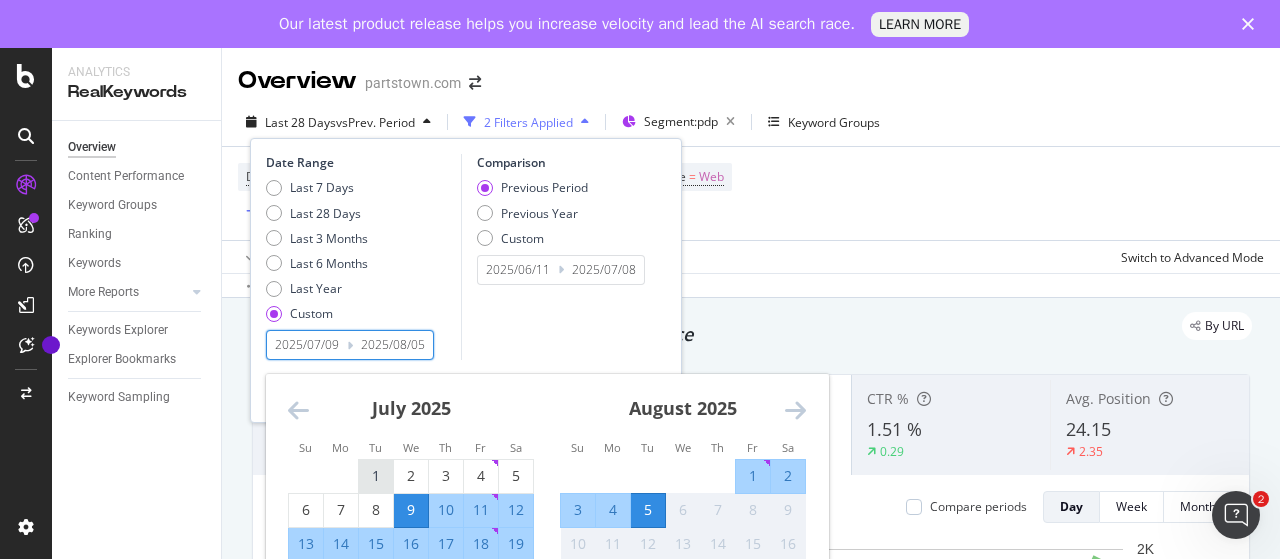 click on "1" at bounding box center (376, 476) 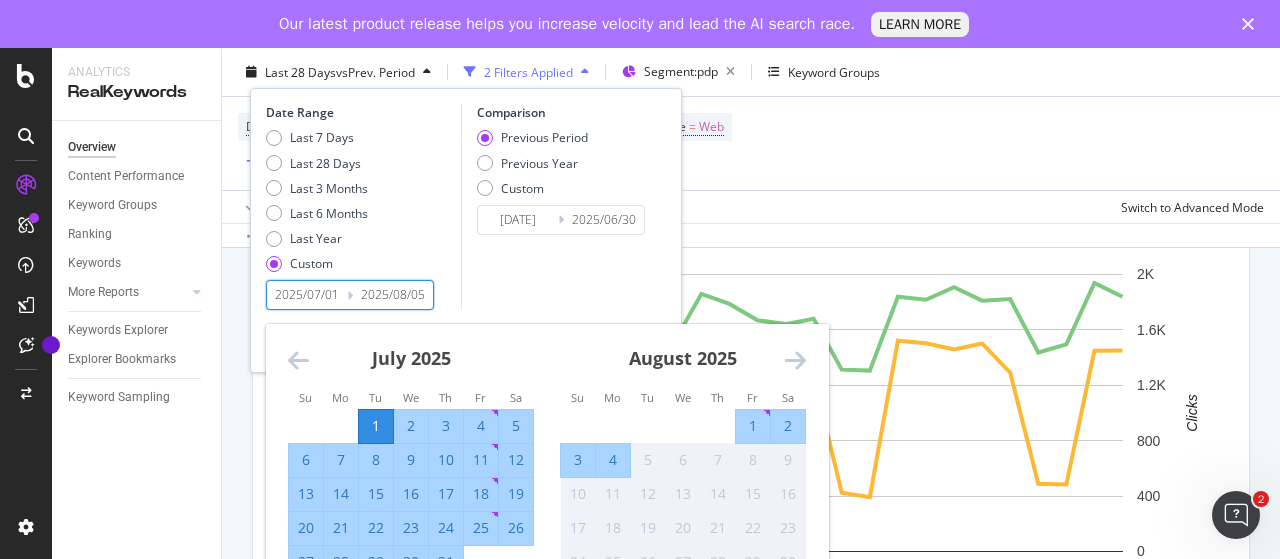 scroll, scrollTop: 300, scrollLeft: 0, axis: vertical 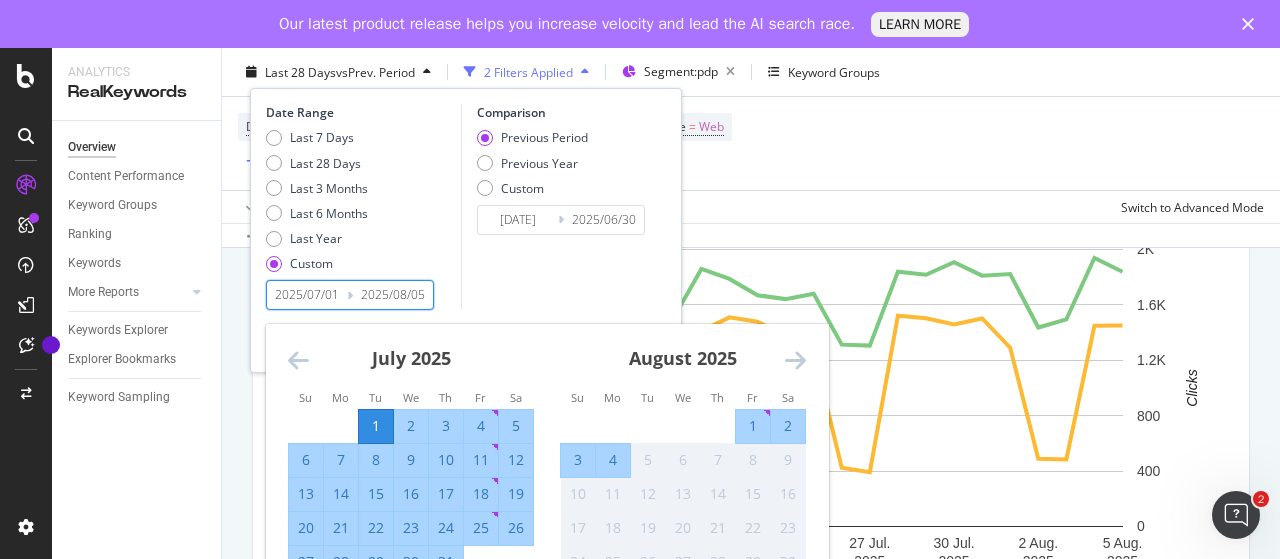 click on "31" at bounding box center [446, 562] 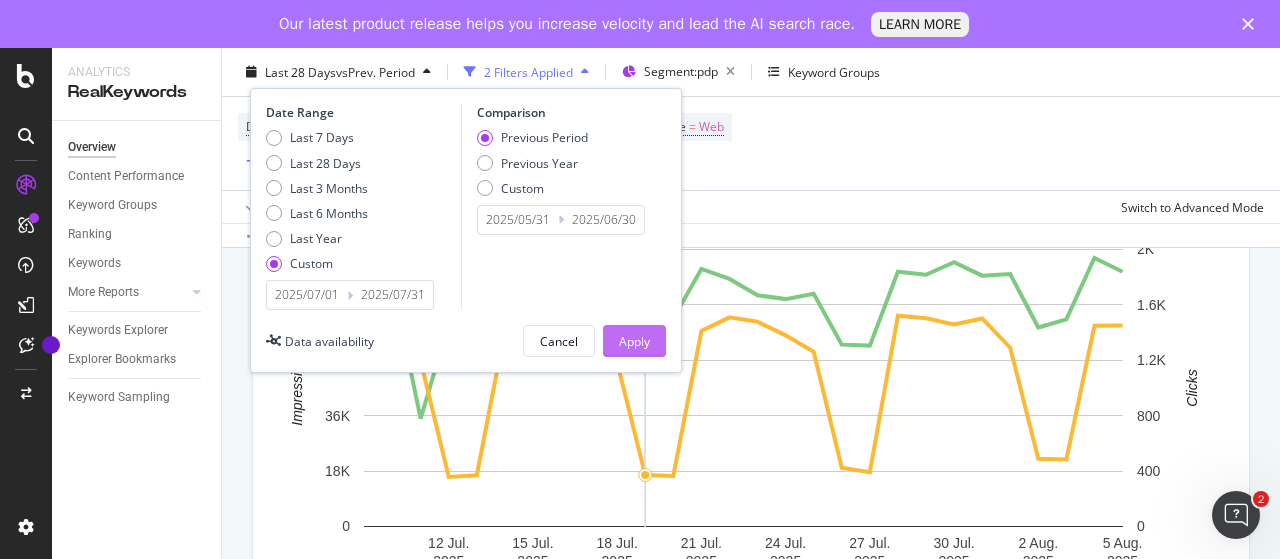 click on "Apply" at bounding box center [634, 341] 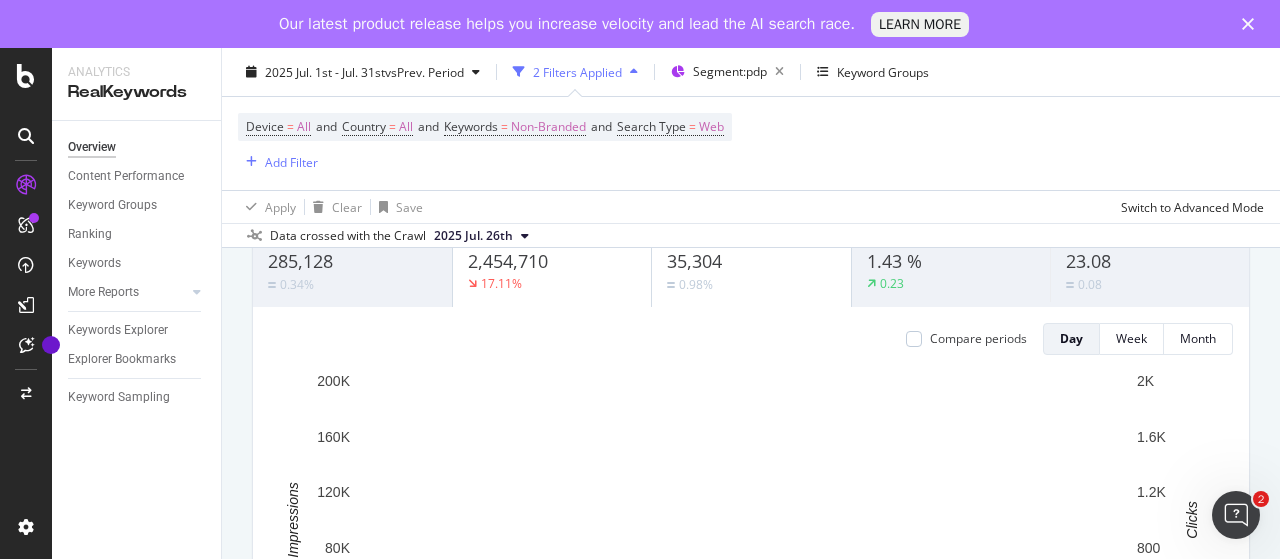 scroll, scrollTop: 200, scrollLeft: 0, axis: vertical 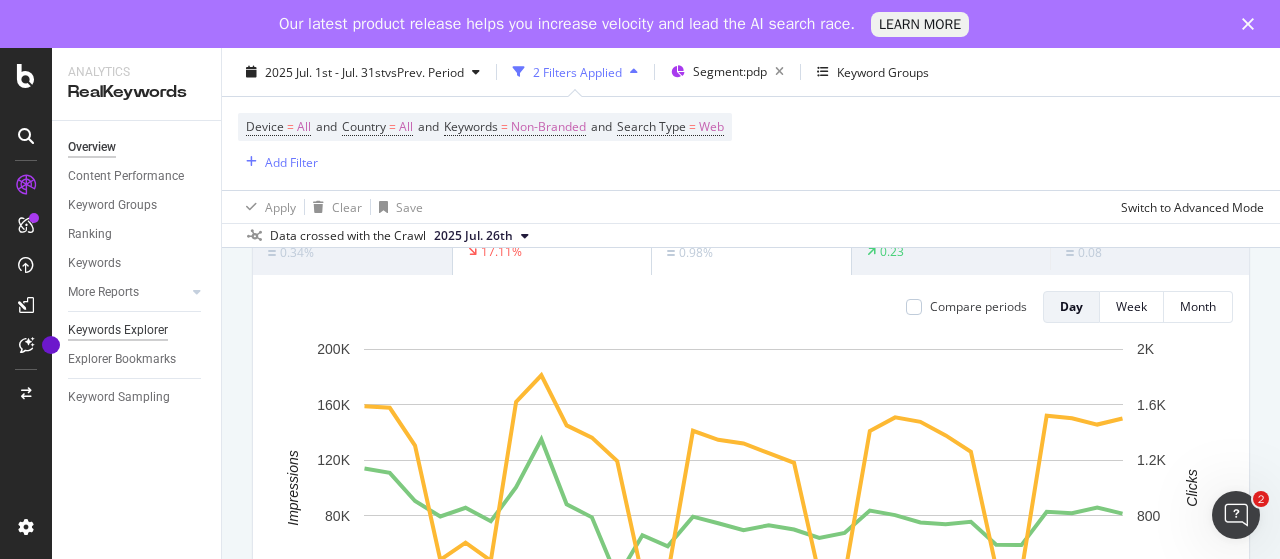 click on "Keywords Explorer" at bounding box center (118, 330) 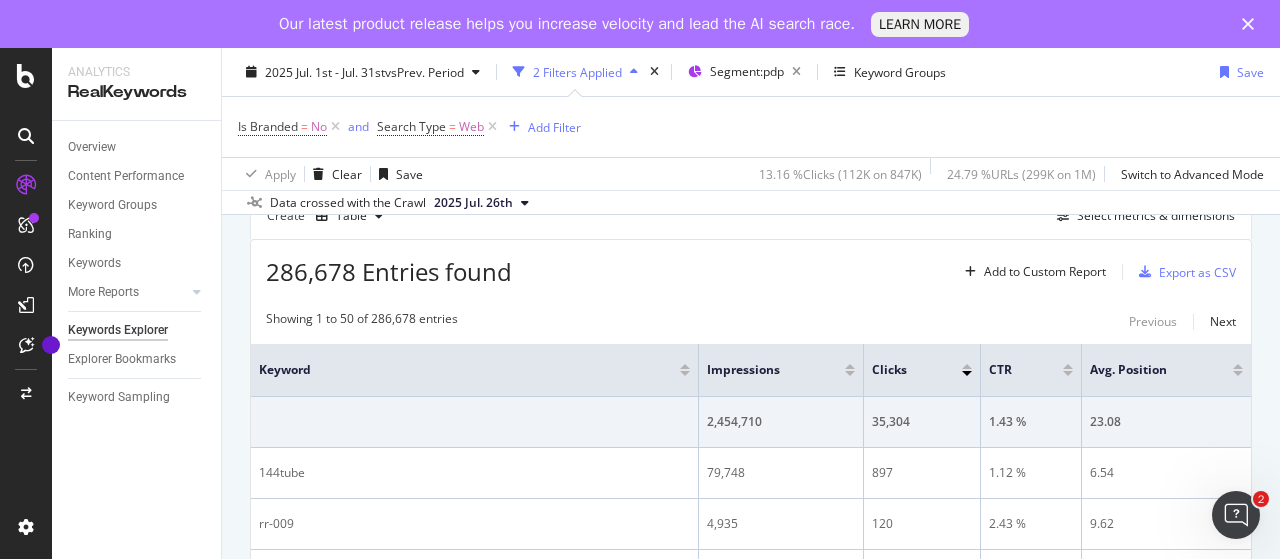 scroll, scrollTop: 104, scrollLeft: 0, axis: vertical 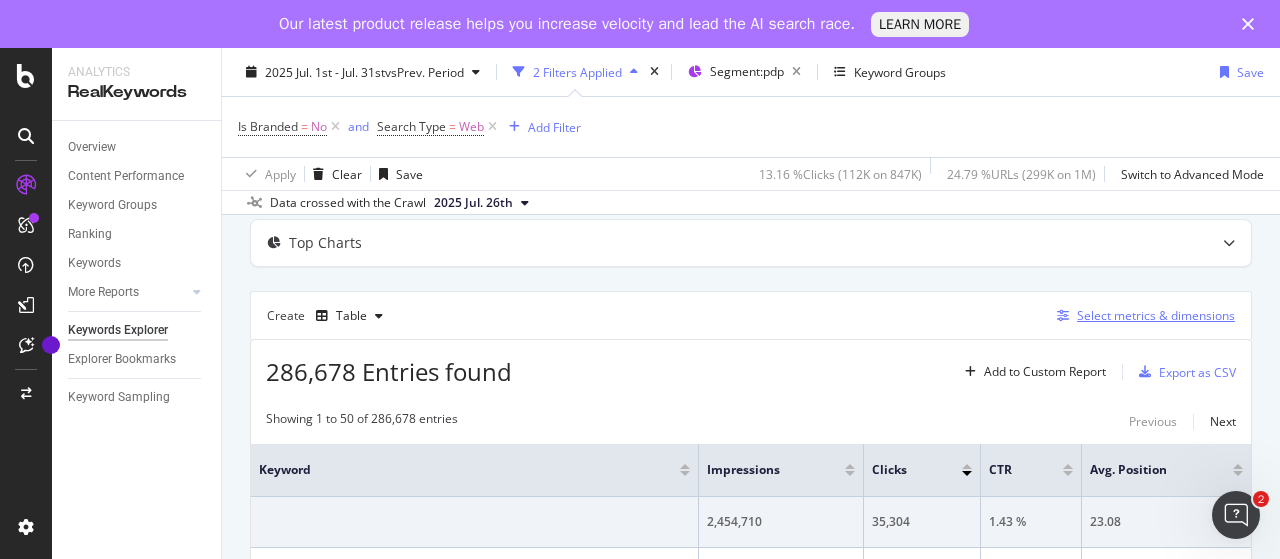 click on "Select metrics & dimensions" at bounding box center [1142, 316] 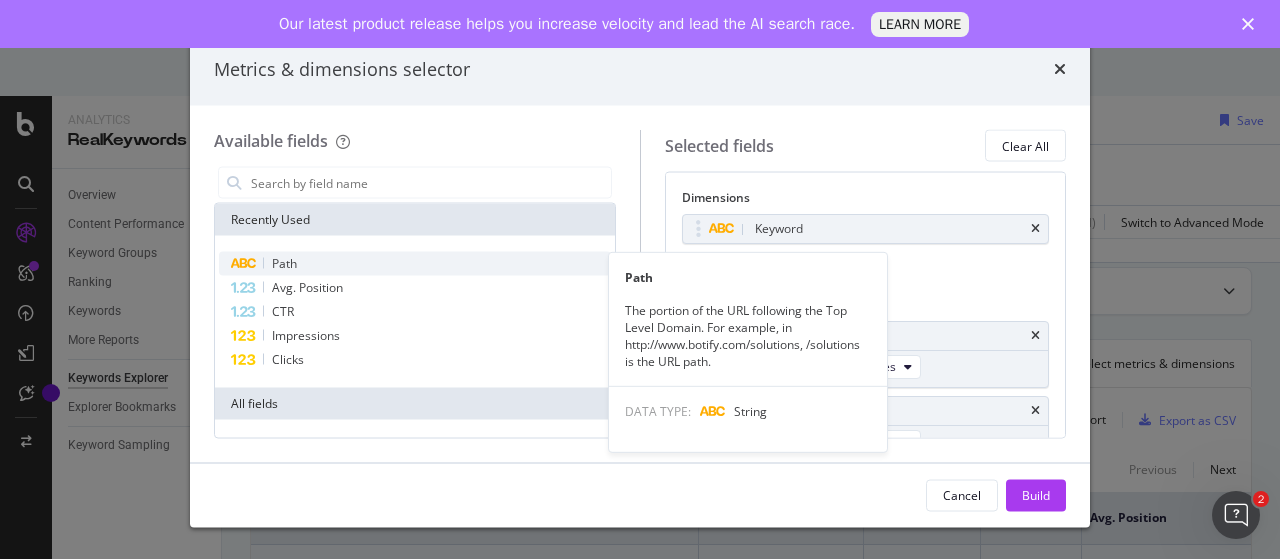 click on "Path" at bounding box center [415, 264] 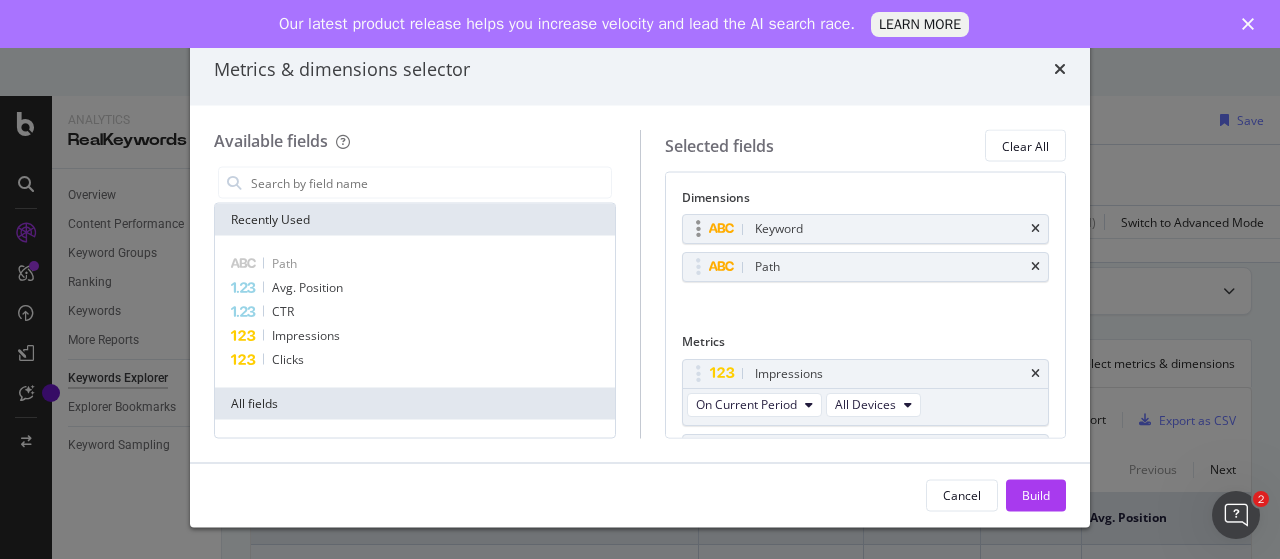 click on "Keyword" at bounding box center [866, 229] 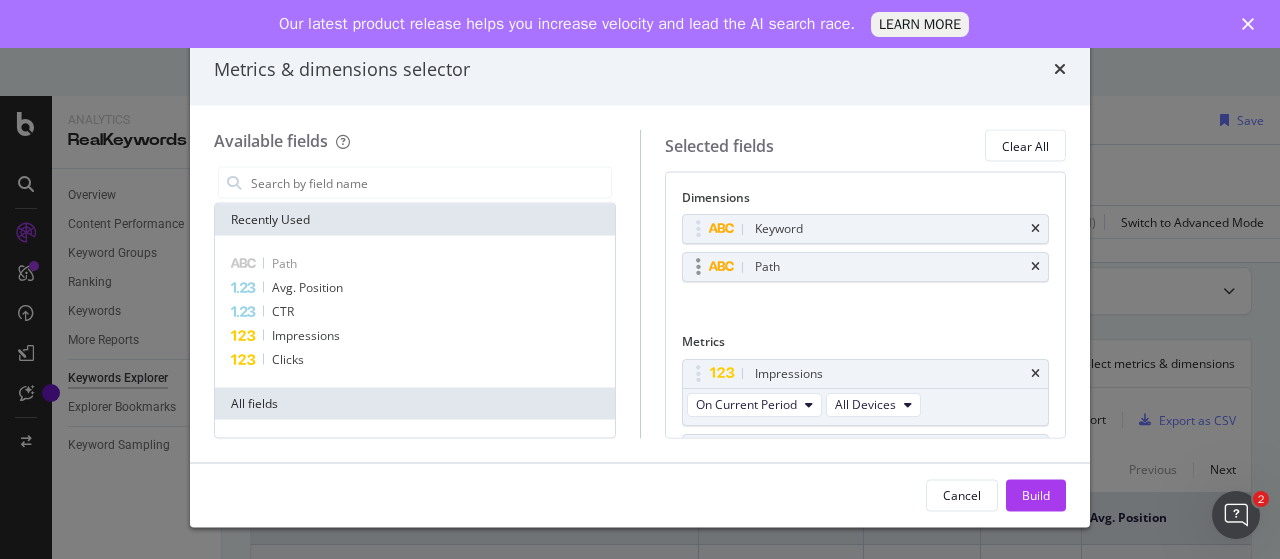 drag, startPoint x: 1024, startPoint y: 221, endPoint x: 1010, endPoint y: 232, distance: 17.804493 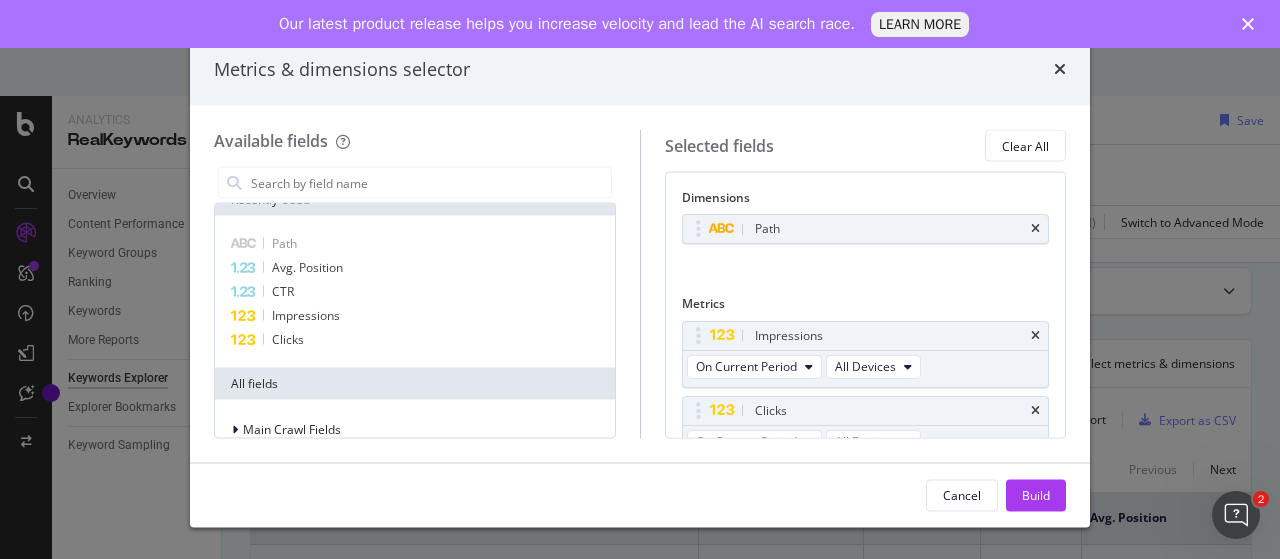 scroll, scrollTop: 0, scrollLeft: 0, axis: both 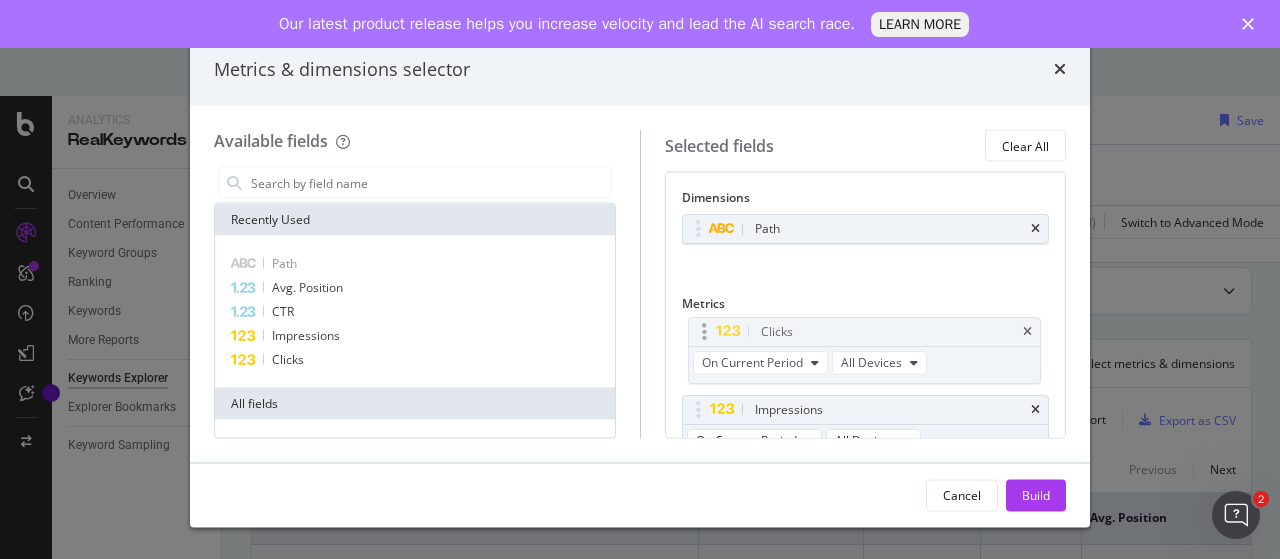 drag, startPoint x: 766, startPoint y: 413, endPoint x: 773, endPoint y: 335, distance: 78.31347 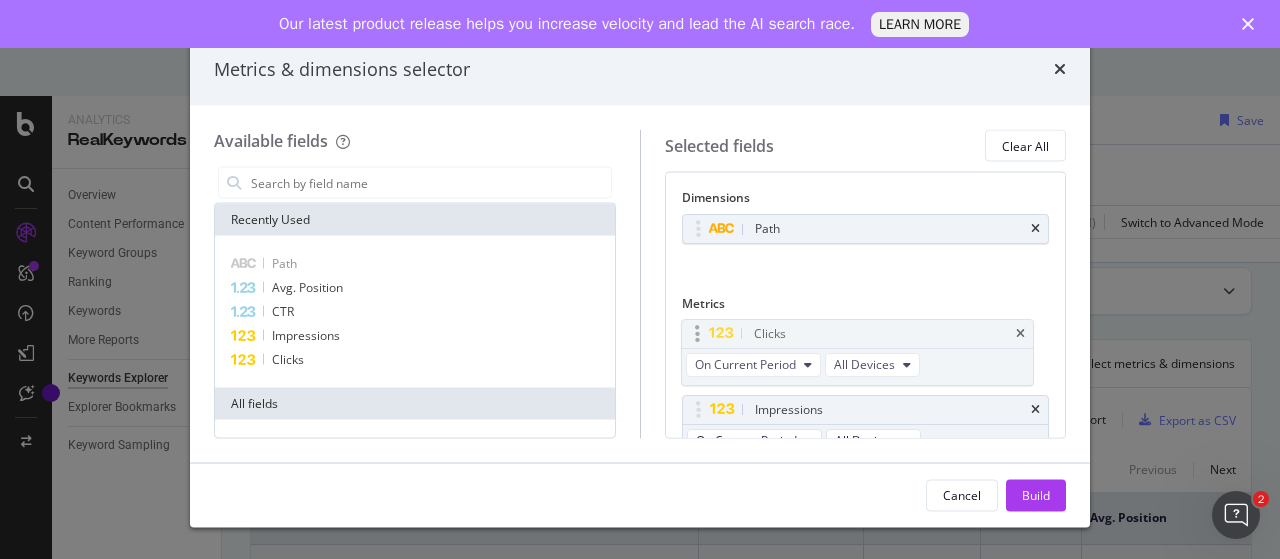 click on "Analytics RealKeywords Overview Content Performance Keyword Groups Ranking Keywords More Reports Countries Devices Content Structure Keywords Explorer Explorer Bookmarks Keyword Sampling Keywords Explorer partstown.com 2025 Jul. 1st - Jul. 31st vs Prev. Period 2 Filters Applied Segment: pdp Keyword Groups Save Is Branded = No and Search Type = Web Add Filter Apply Clear Save 13.16 % Clicks ( 112K on 847K ) 24.79 % URLs ( 299K on 1M ) Switch to Advanced Mode Data crossed with the Crawl 2025 Jul. 26th By URL Top Charts Create Table Select metrics & dimensions 286,678 Entries found Add to Custom Report Export as CSV Showing 1 to 50 of 286,678 entries Previous Next Keyword Impressions Clicks CTR Avg. Position 2,454,710 35,304 1.43 % 23.08 144tube 79,748 897 1.12 % 6.54 rr-009 4,935 120 2.43 % 9.62 start-371 5,078 110 2.16 % 4.73 s1-37349824003 153 85 55.55 % 1.18 s1-37349825004 288 81 28.12 % 2.55 mms town.com 1,511 78 5.16 % 3.53 5010047-001 151 71 47.01 % 1.02 krx28 2,475 62 2.5 % 1.66 844950" at bounding box center [640, 327] 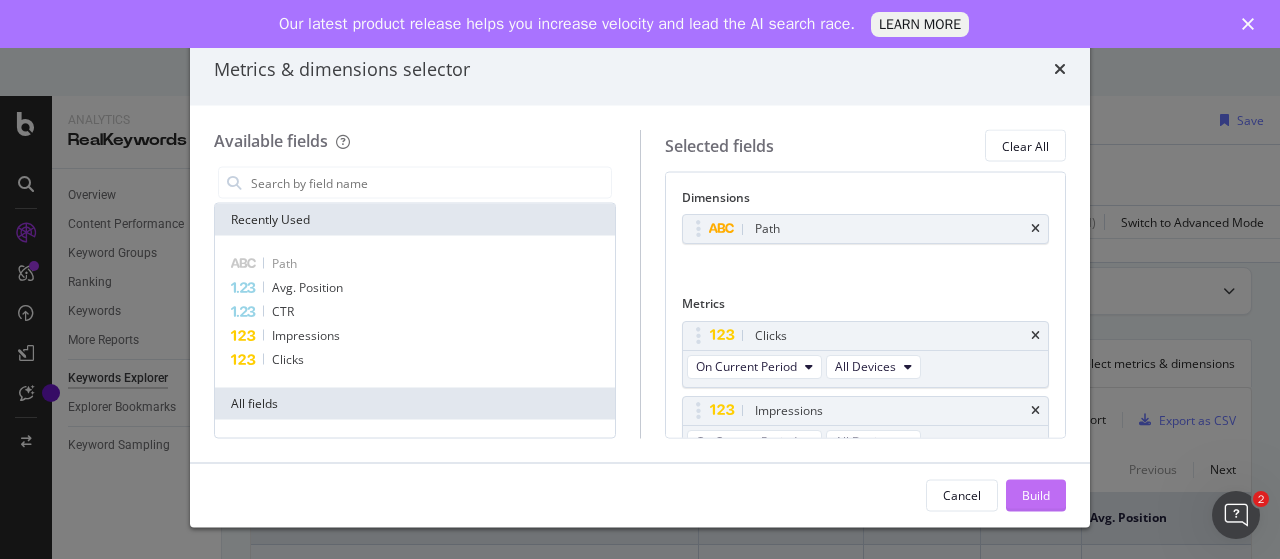 click on "Build" at bounding box center [1036, 494] 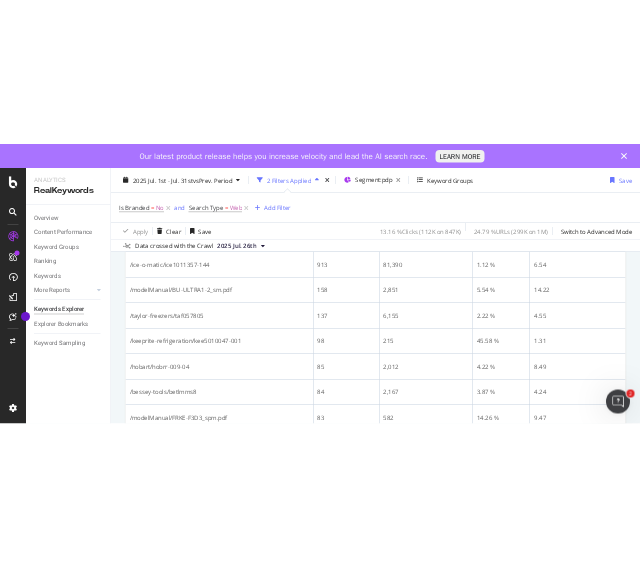 scroll, scrollTop: 404, scrollLeft: 0, axis: vertical 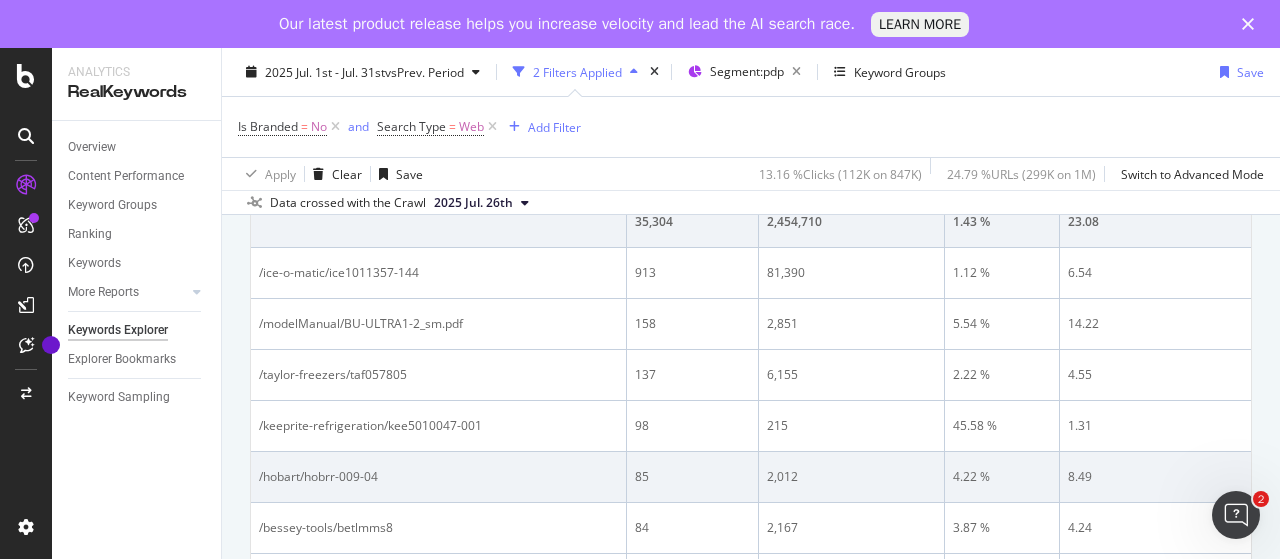 click on "/hobart/hobrr-009-04" at bounding box center [439, 477] 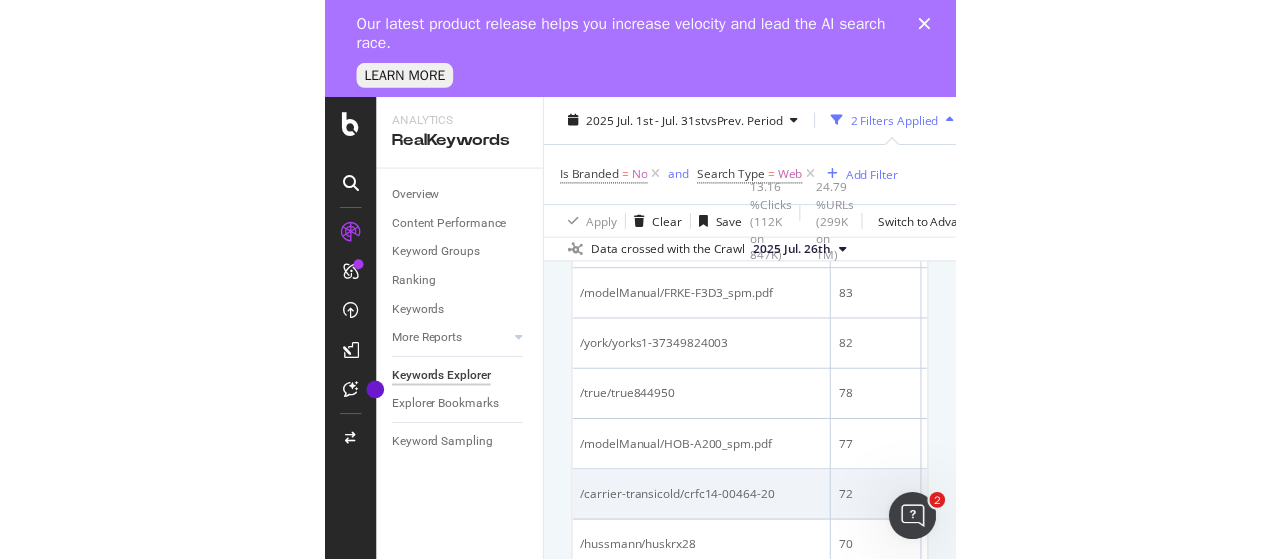 scroll, scrollTop: 904, scrollLeft: 0, axis: vertical 